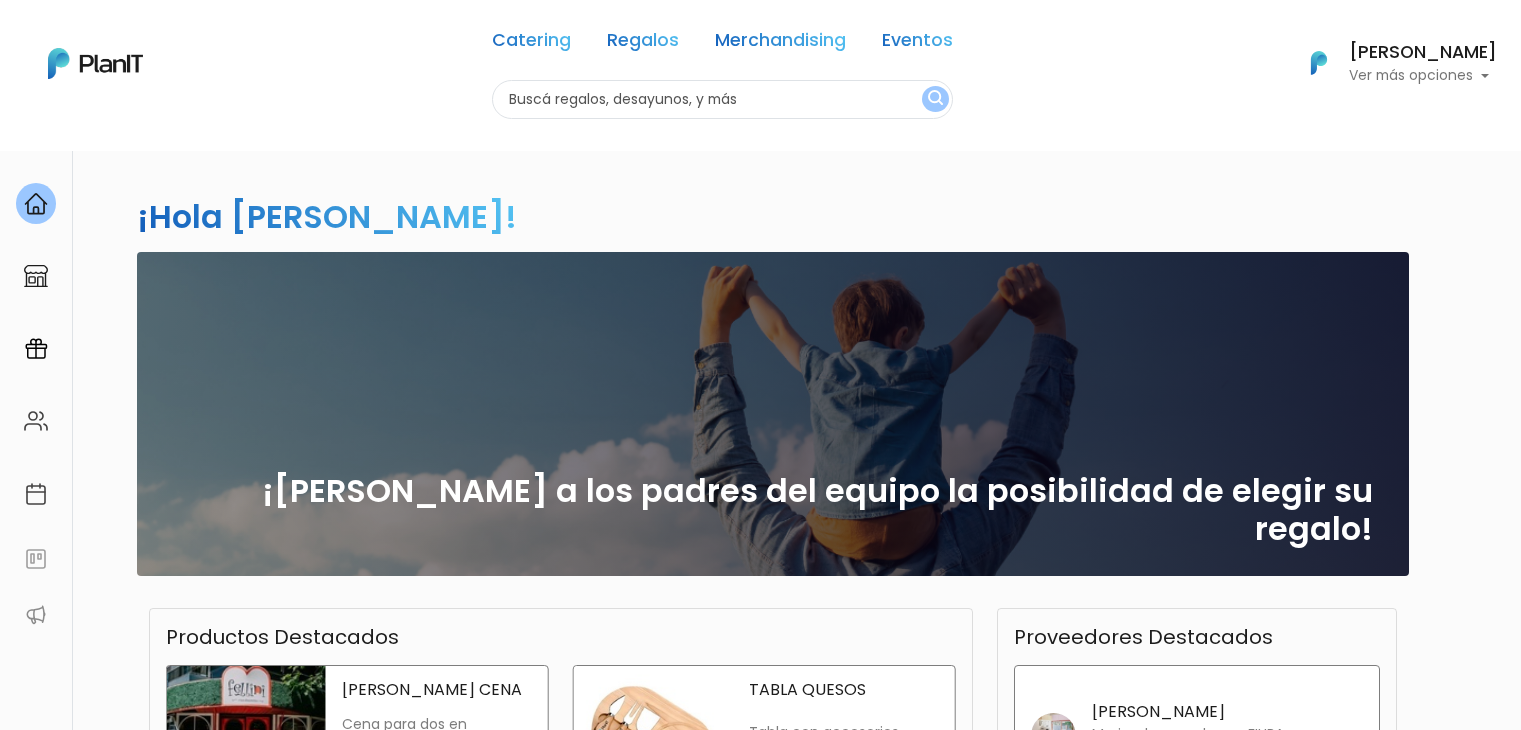 scroll, scrollTop: 0, scrollLeft: 0, axis: both 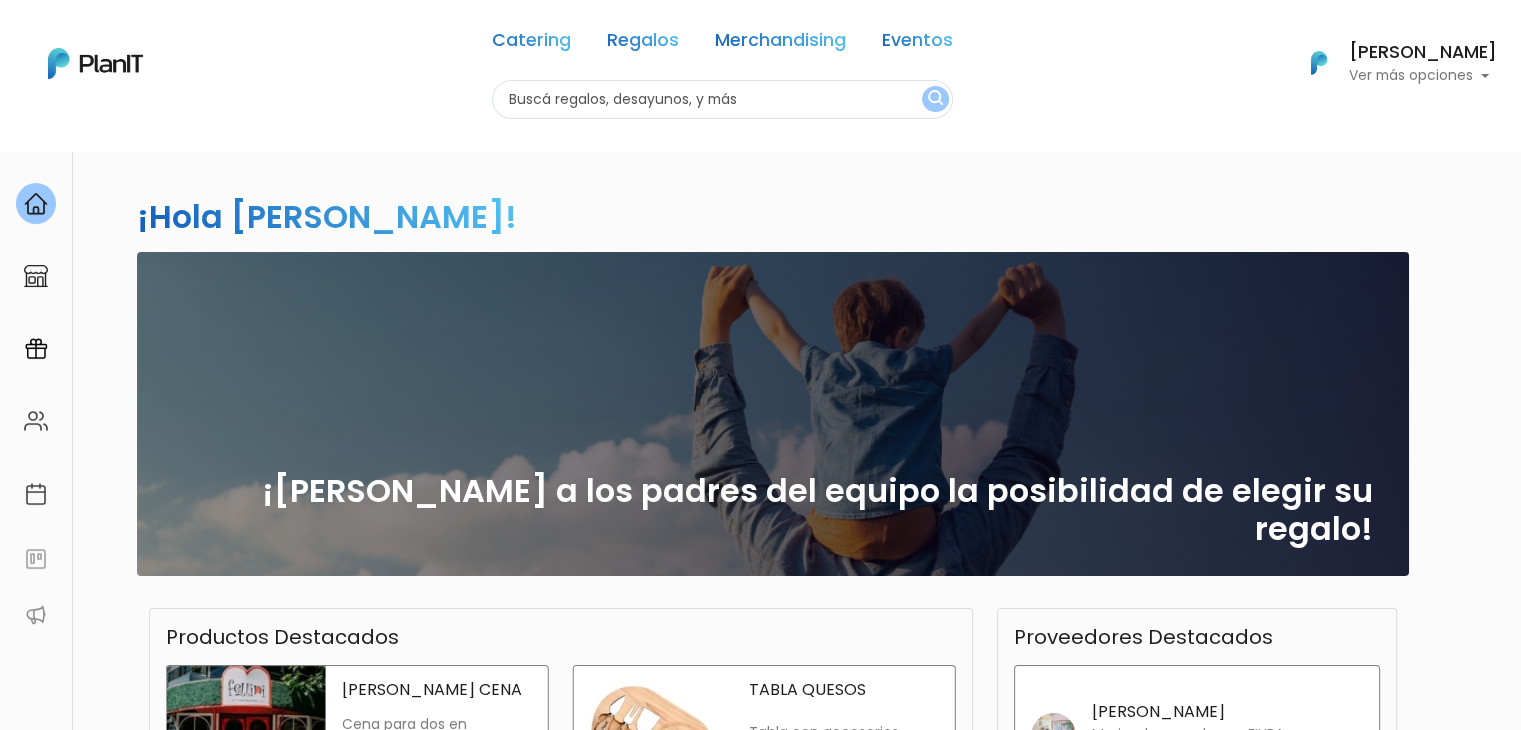 click at bounding box center (722, 99) 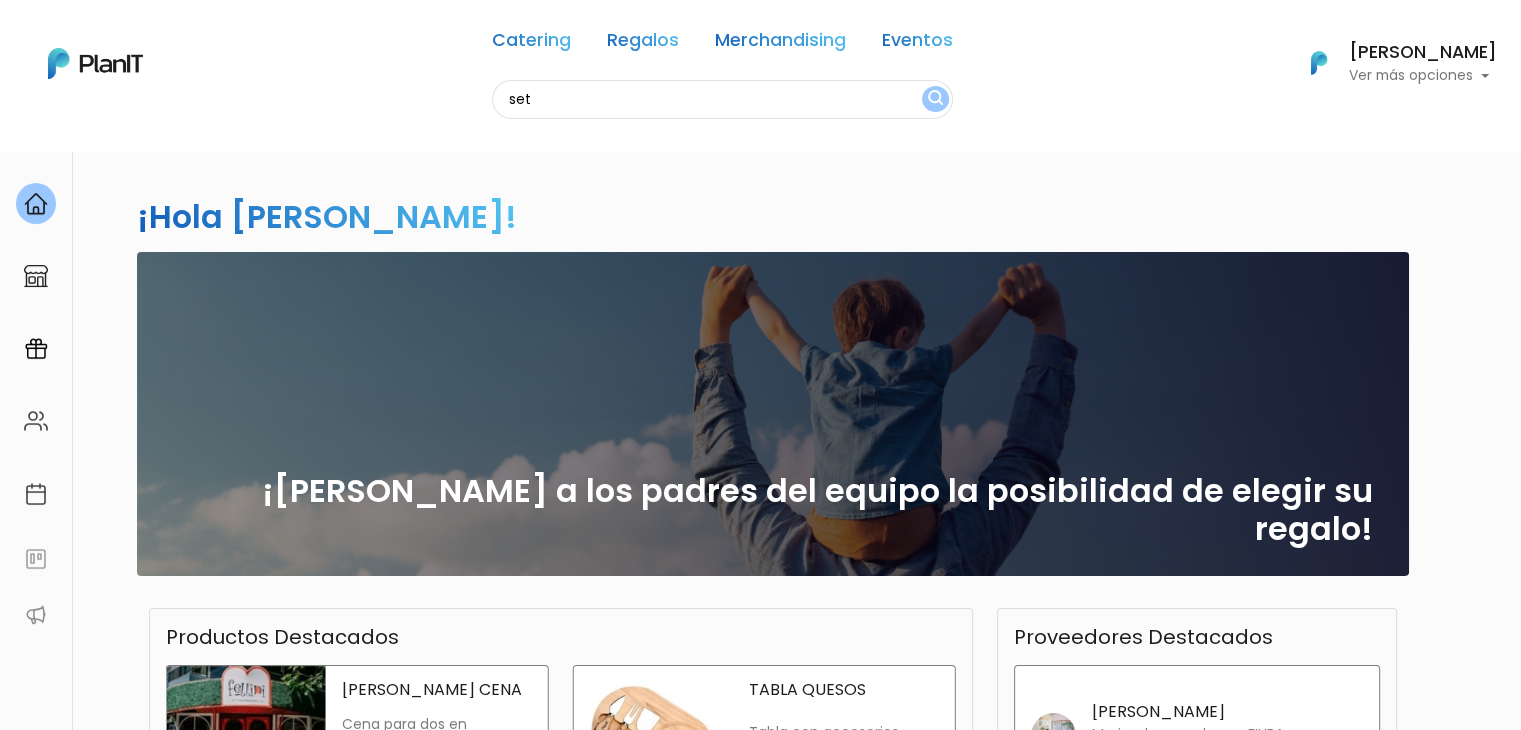 scroll, scrollTop: 0, scrollLeft: 0, axis: both 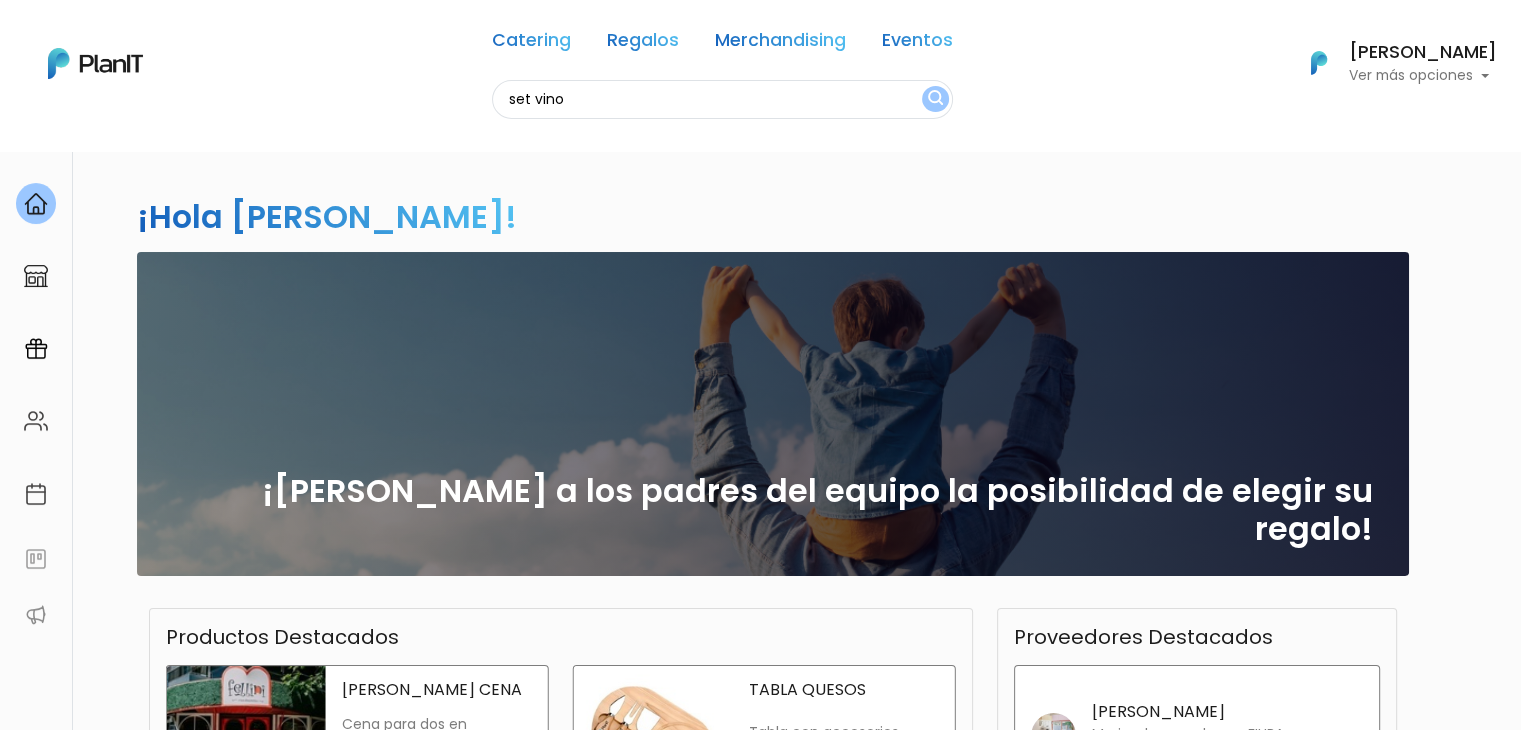 type on "set vino" 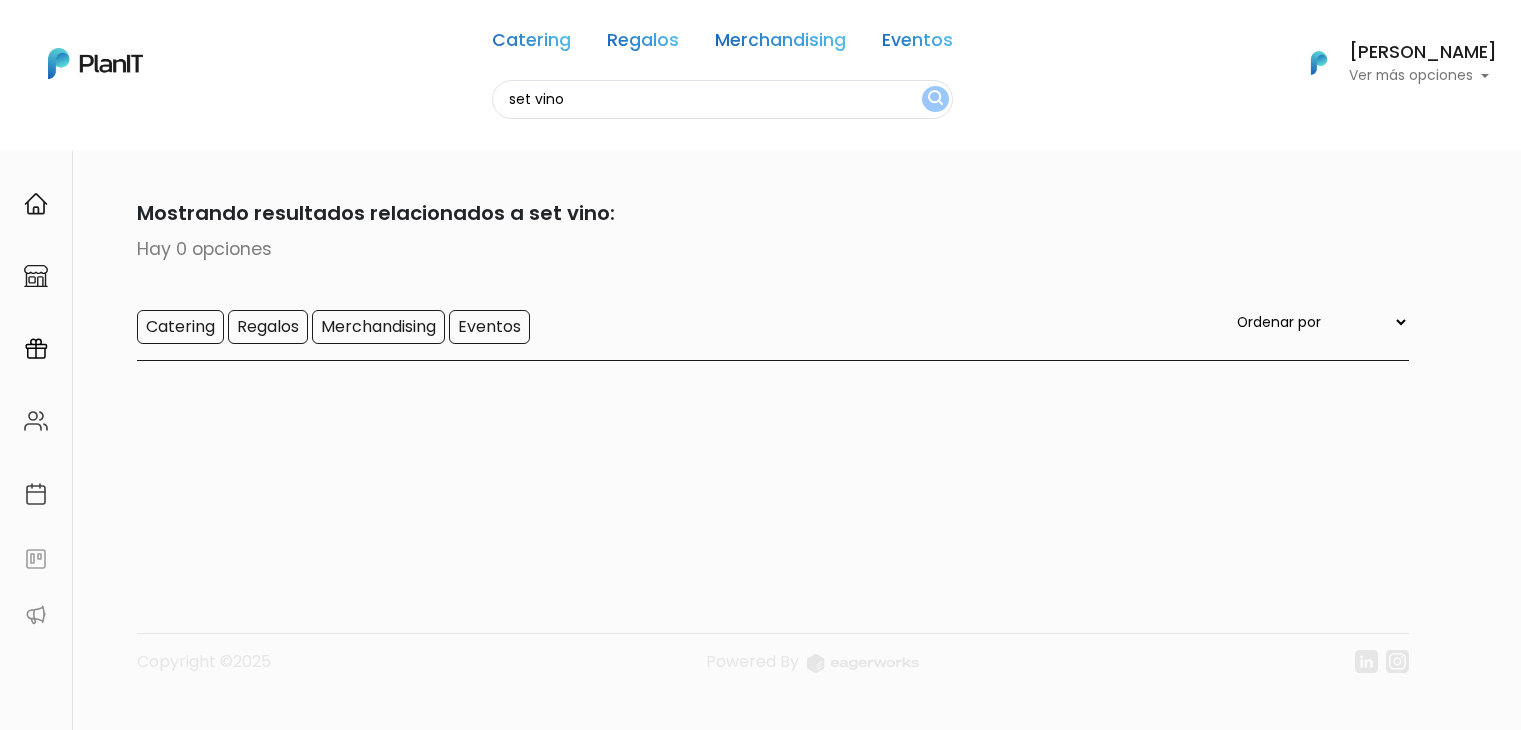 scroll, scrollTop: 0, scrollLeft: 0, axis: both 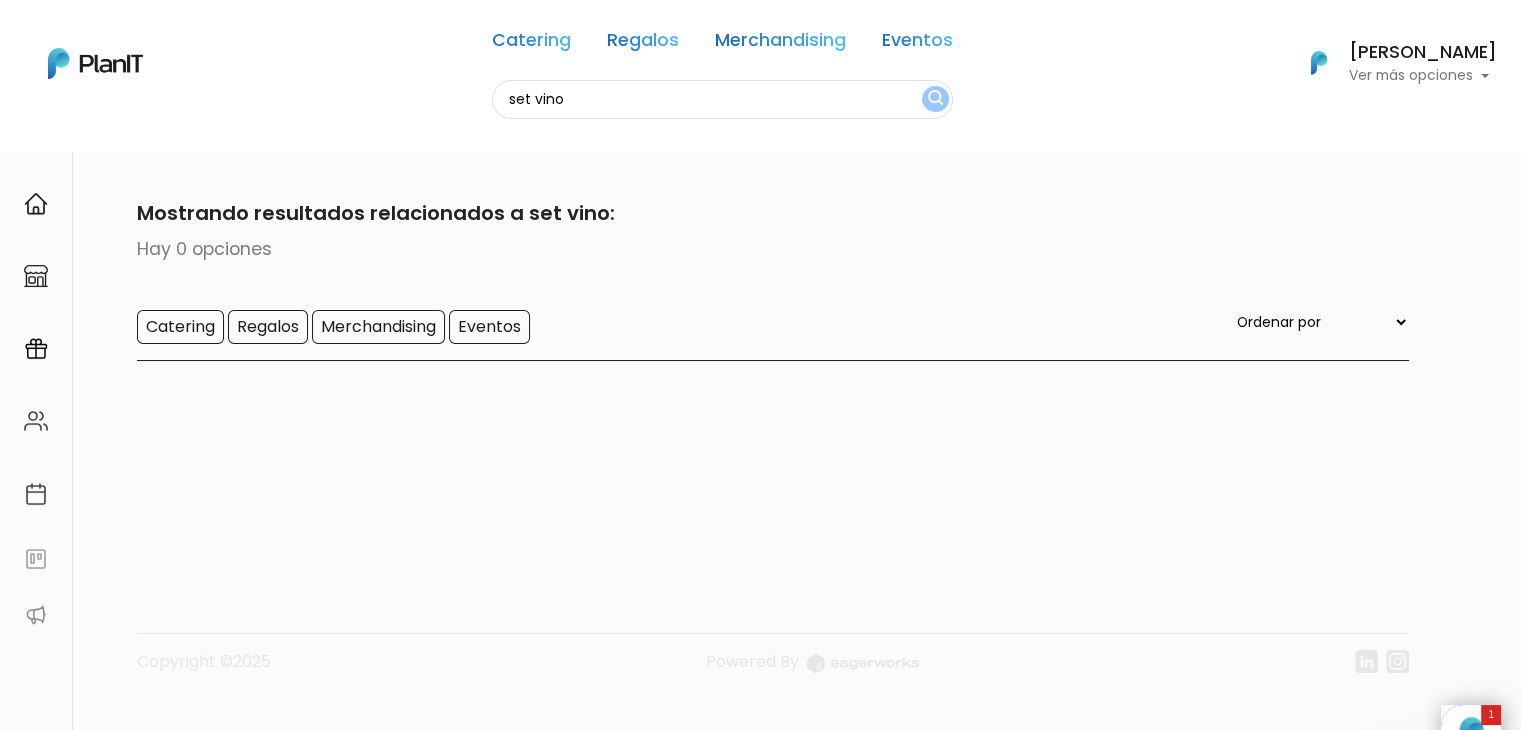 drag, startPoint x: 596, startPoint y: 102, endPoint x: 389, endPoint y: 155, distance: 213.67732 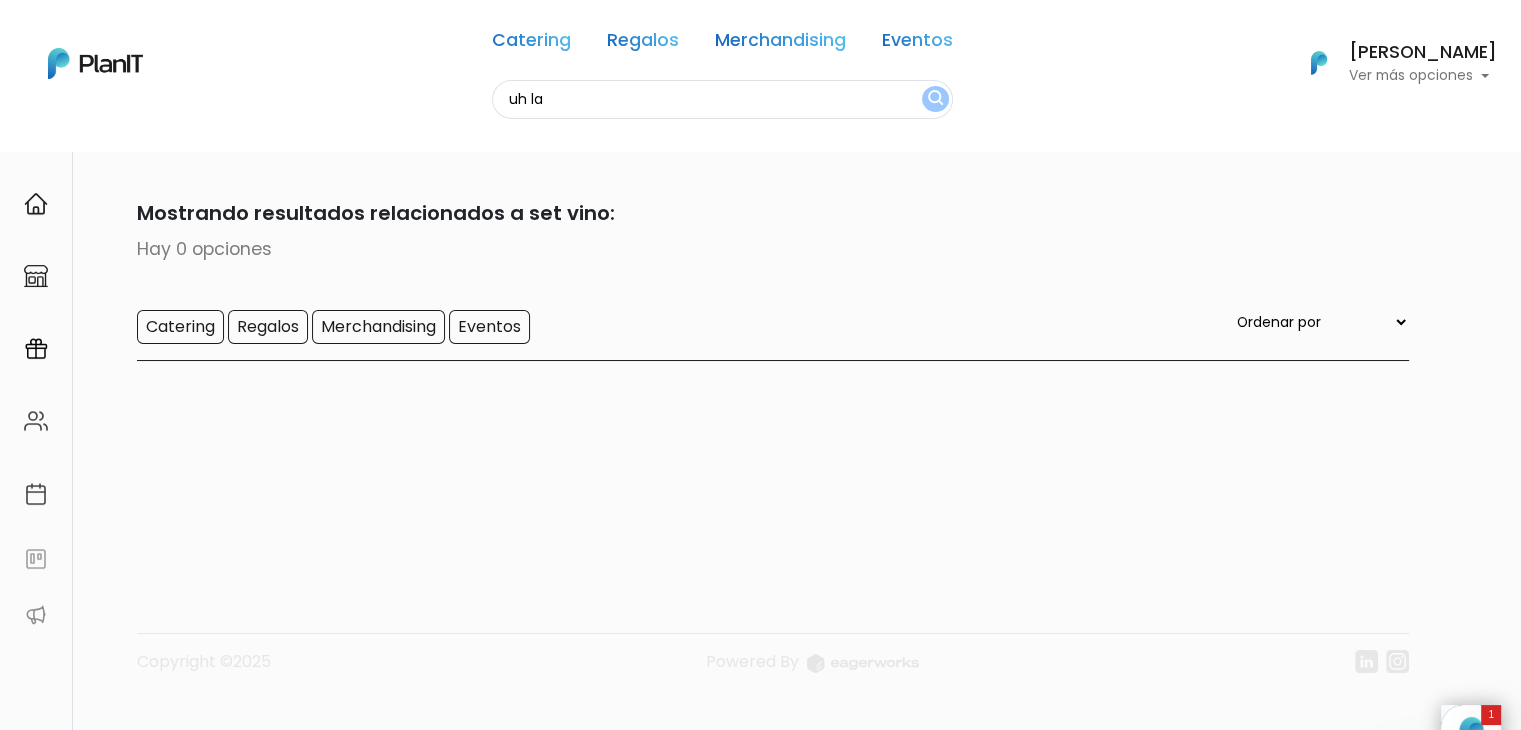 type on "uh la" 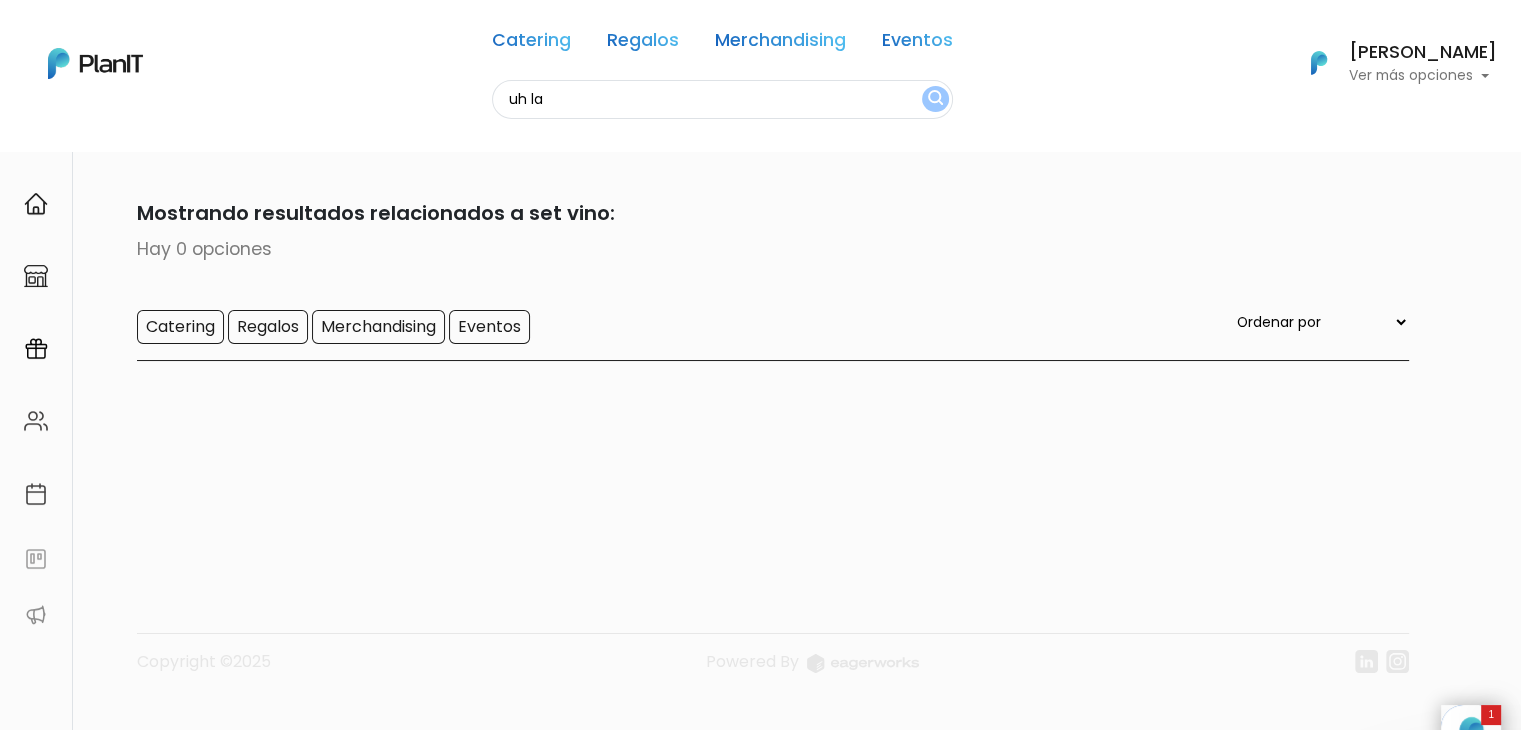 click at bounding box center [935, 99] 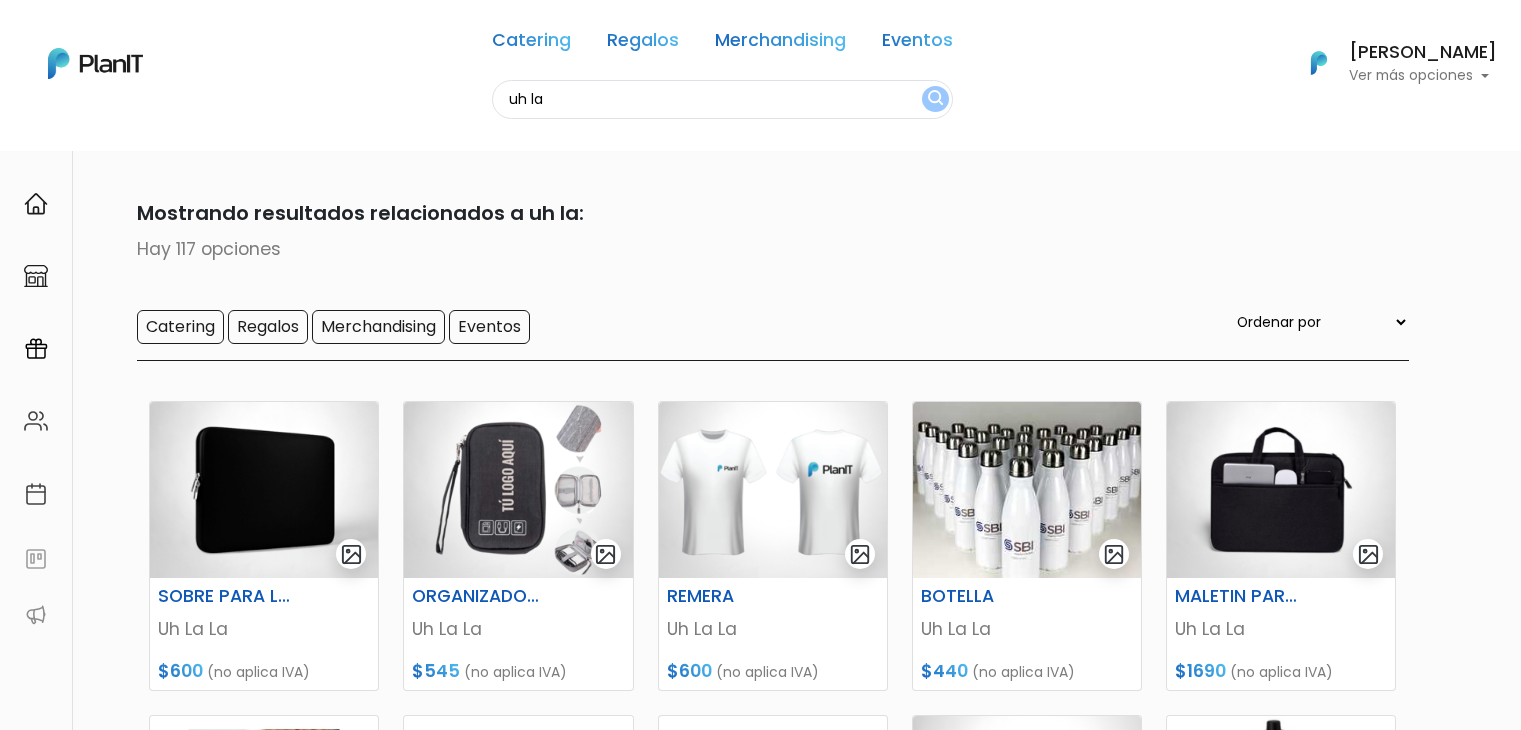 scroll, scrollTop: 0, scrollLeft: 0, axis: both 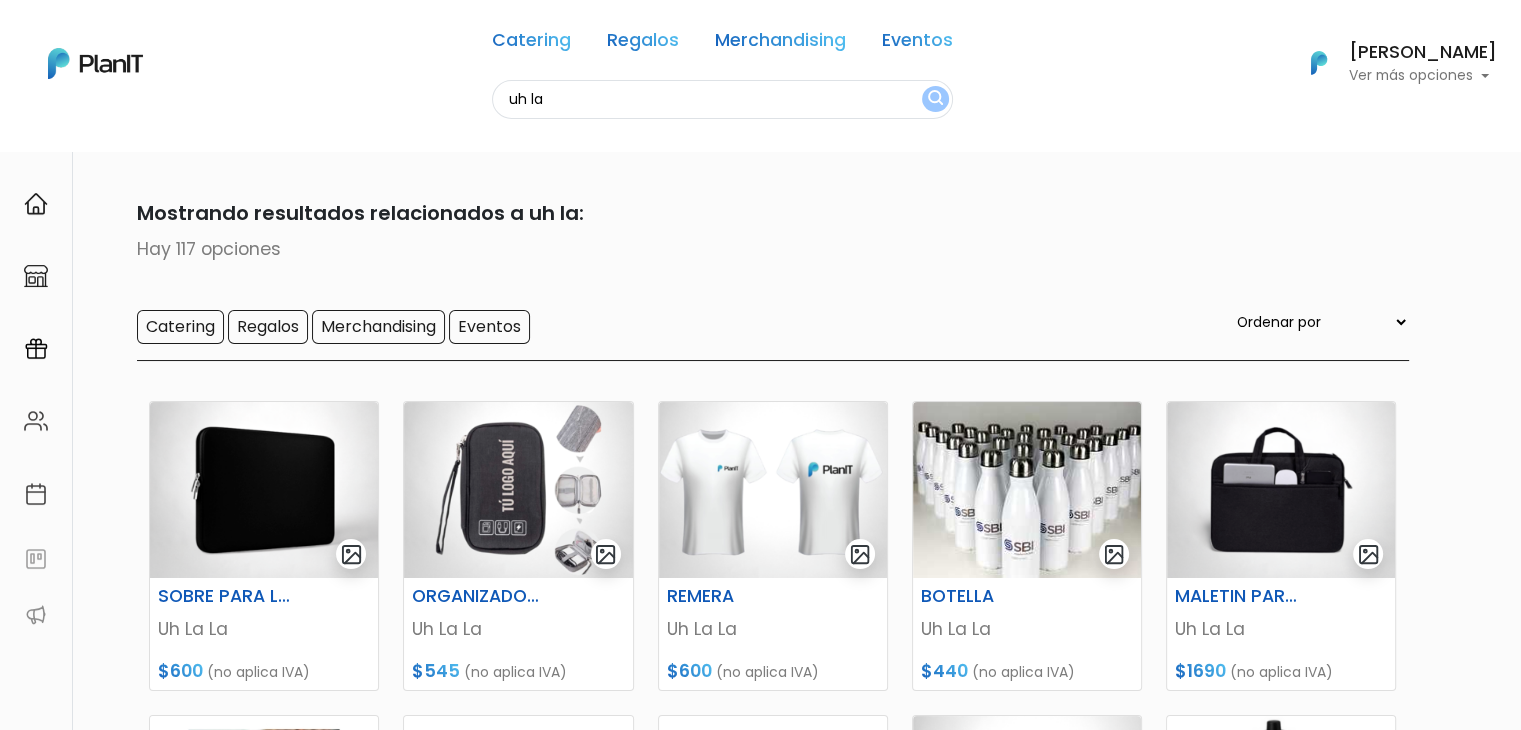 click on "keyboard_arrow_down" at bounding box center [1446, 1869] 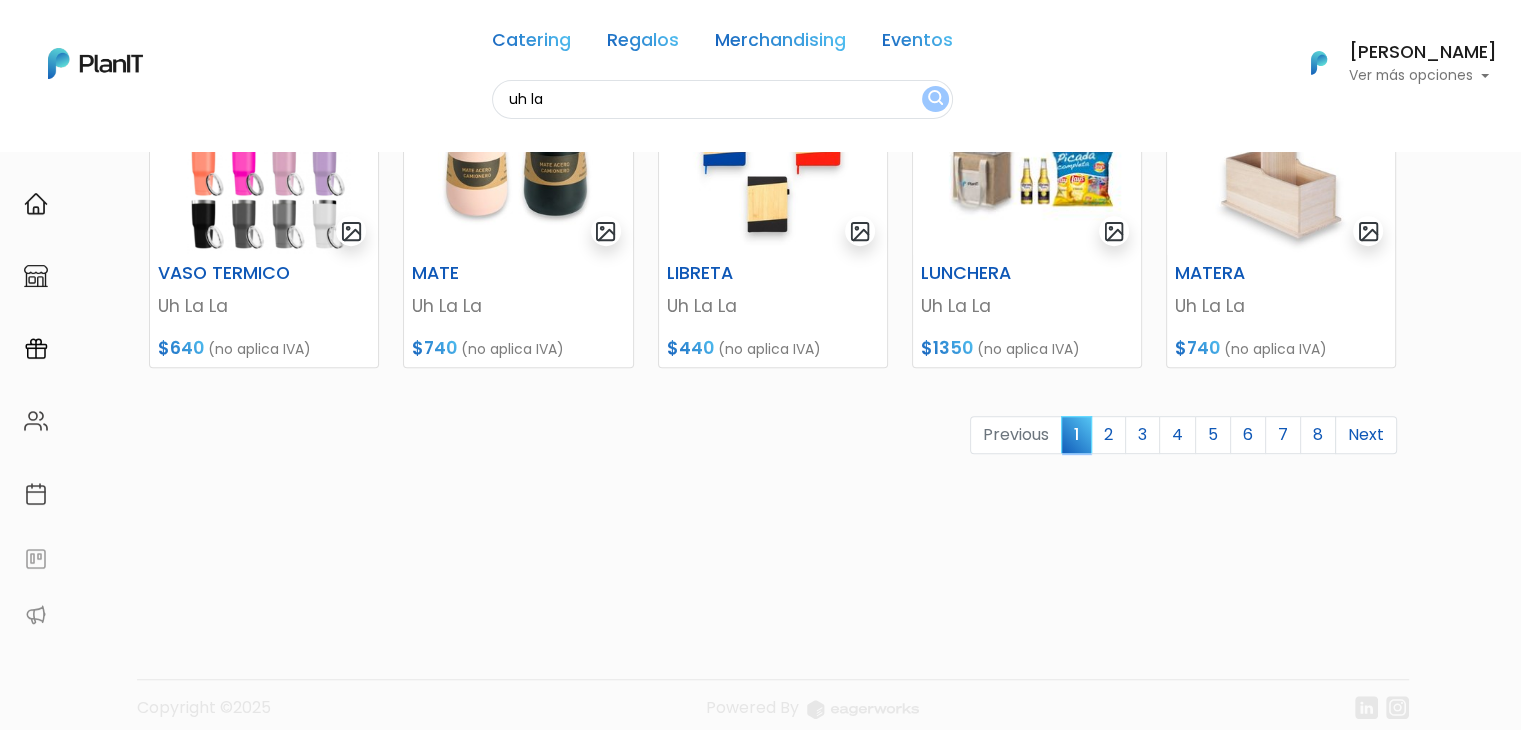 scroll, scrollTop: 971, scrollLeft: 0, axis: vertical 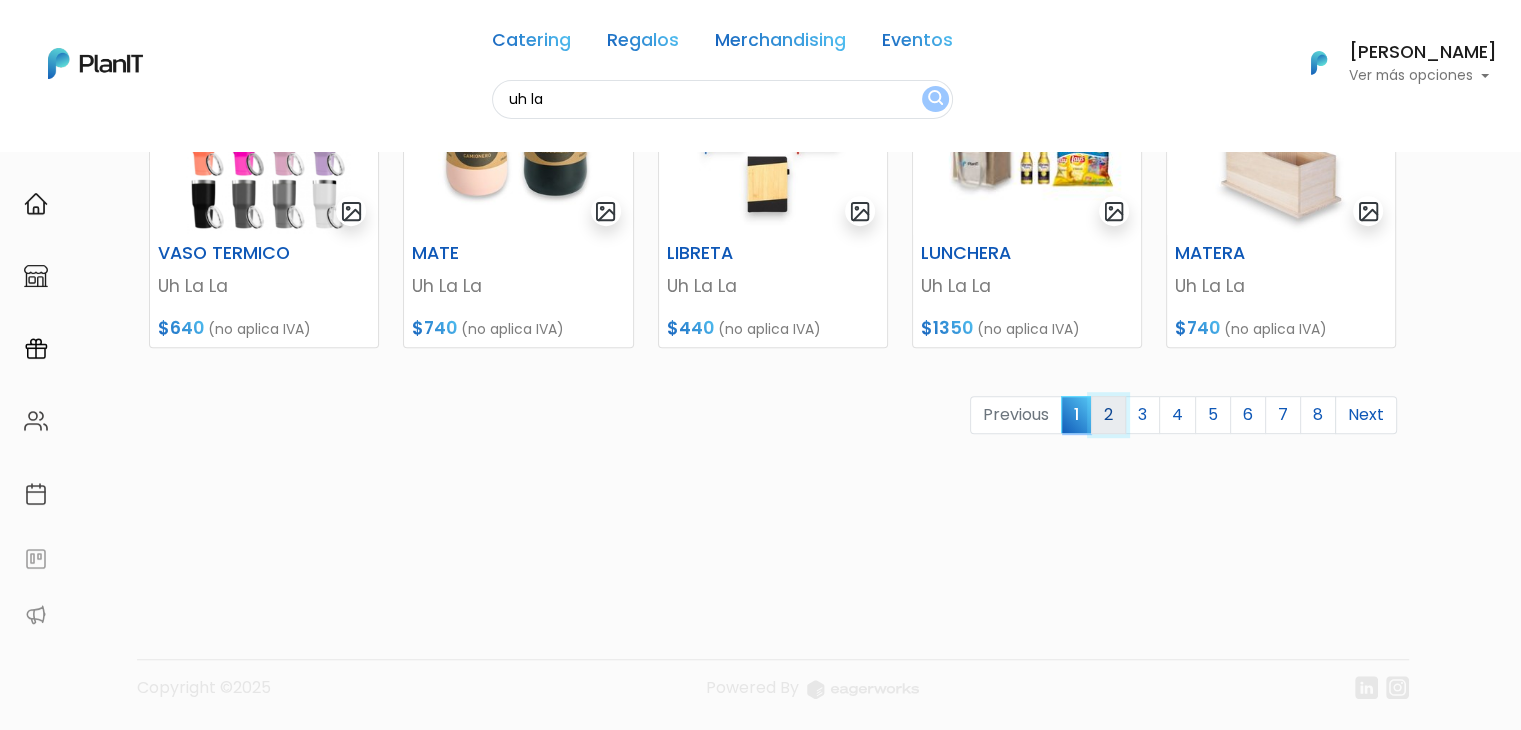 click on "2" at bounding box center [1108, 415] 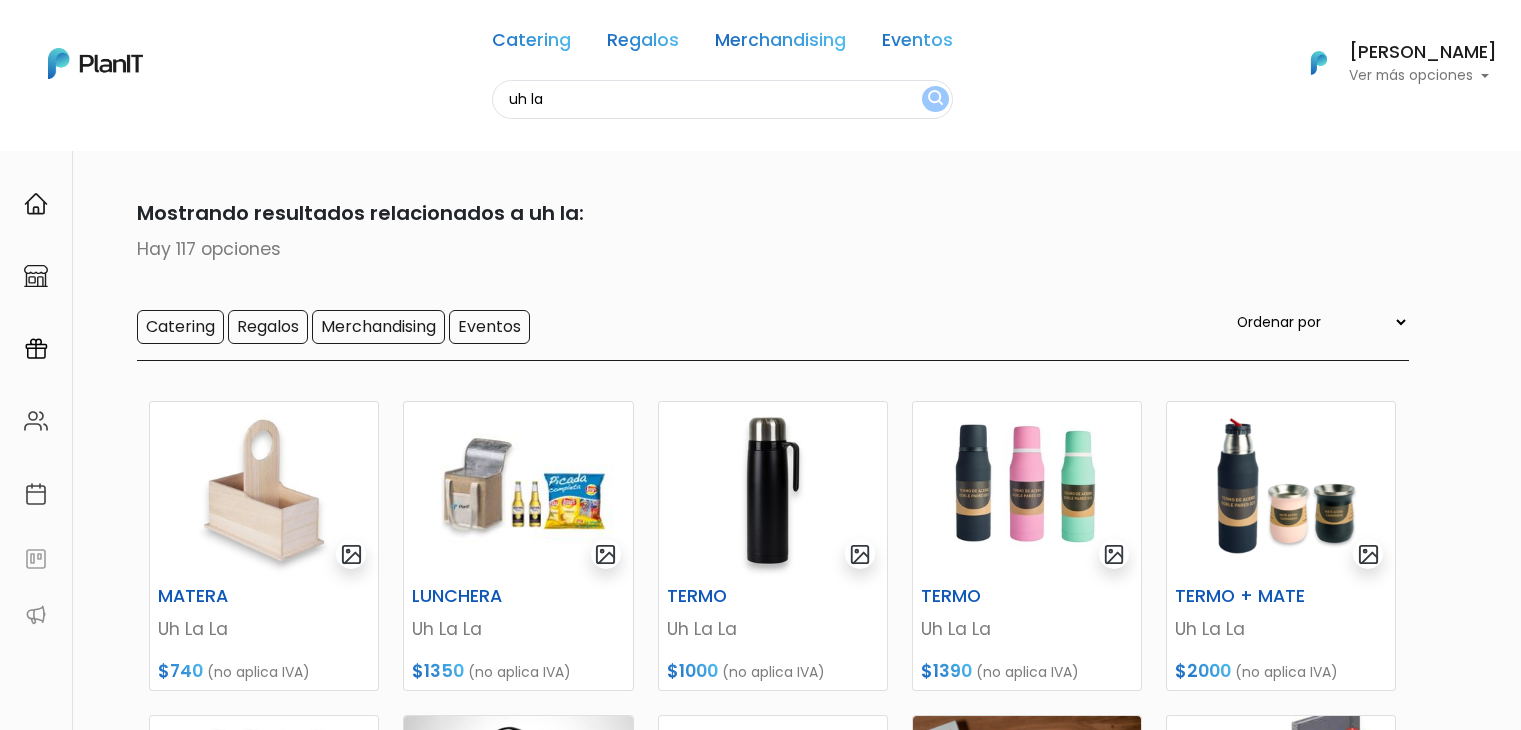 scroll, scrollTop: 0, scrollLeft: 0, axis: both 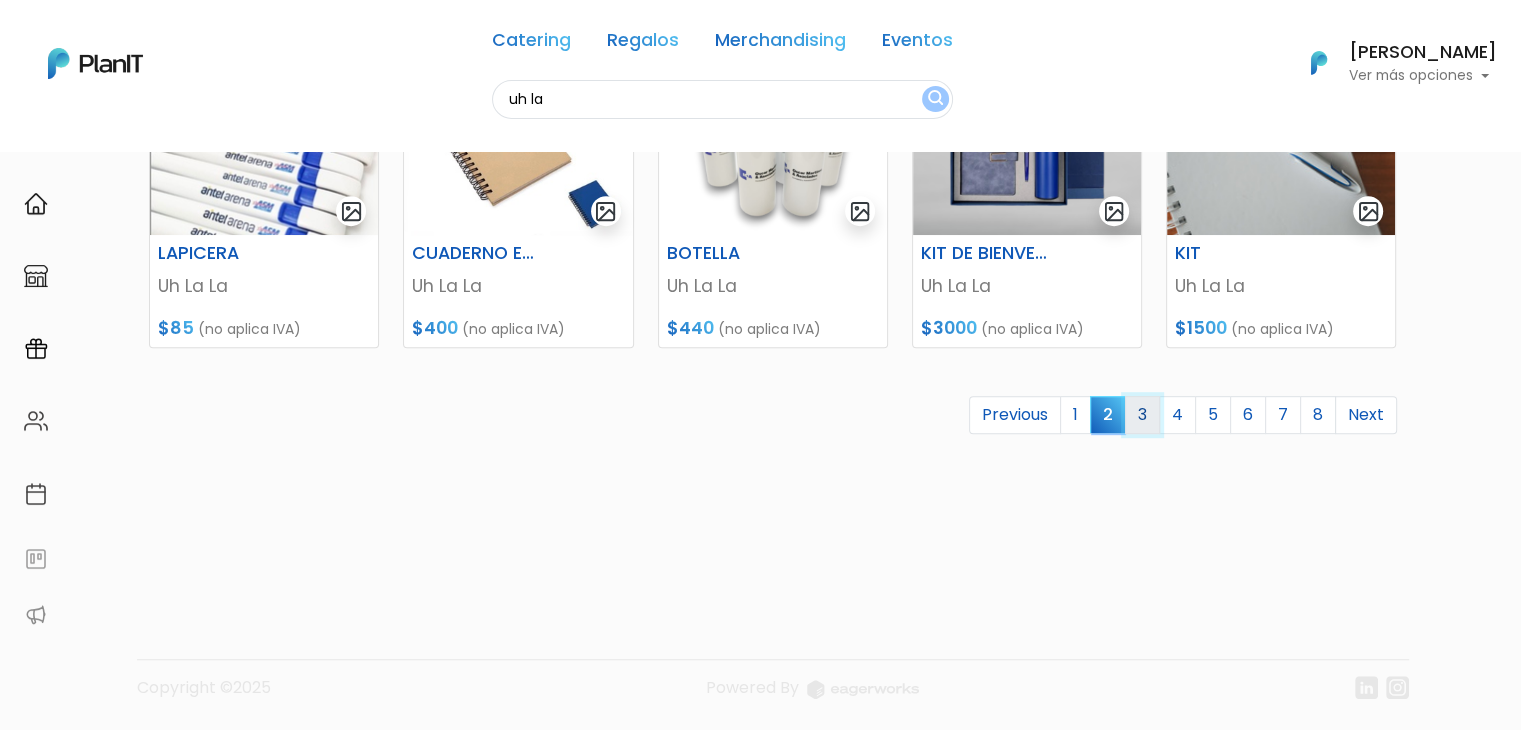 click on "3" at bounding box center [1142, 415] 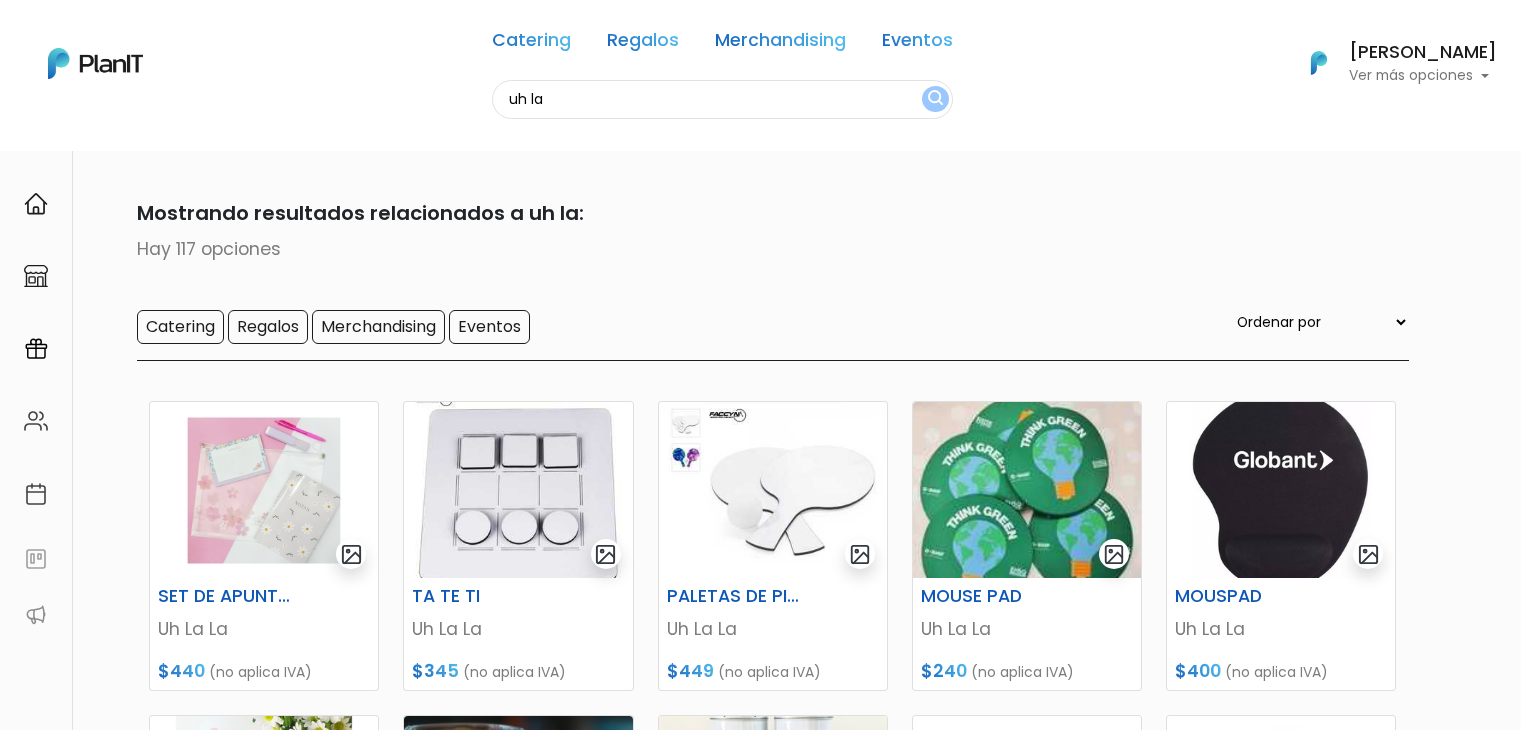 scroll, scrollTop: 0, scrollLeft: 0, axis: both 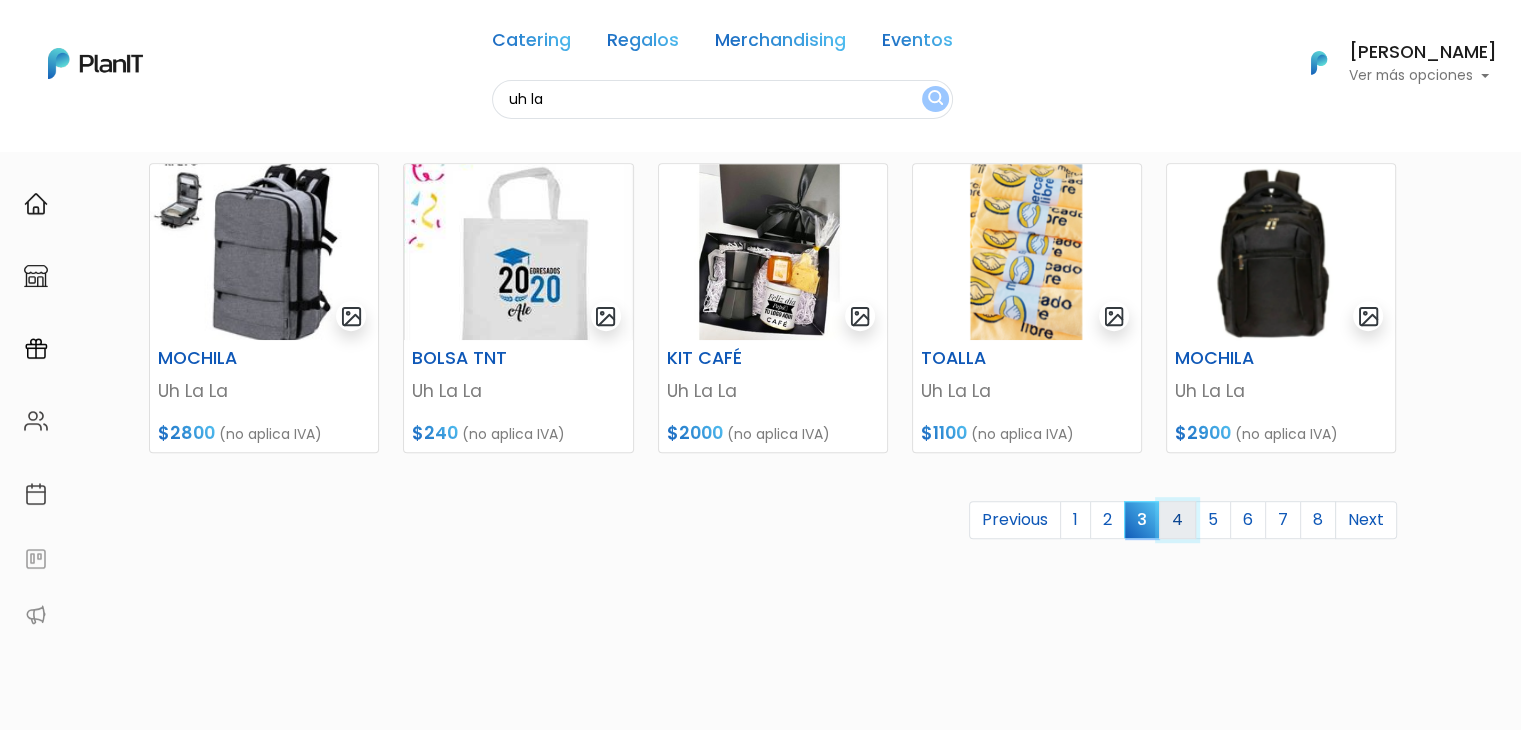 click on "4" at bounding box center [1177, 520] 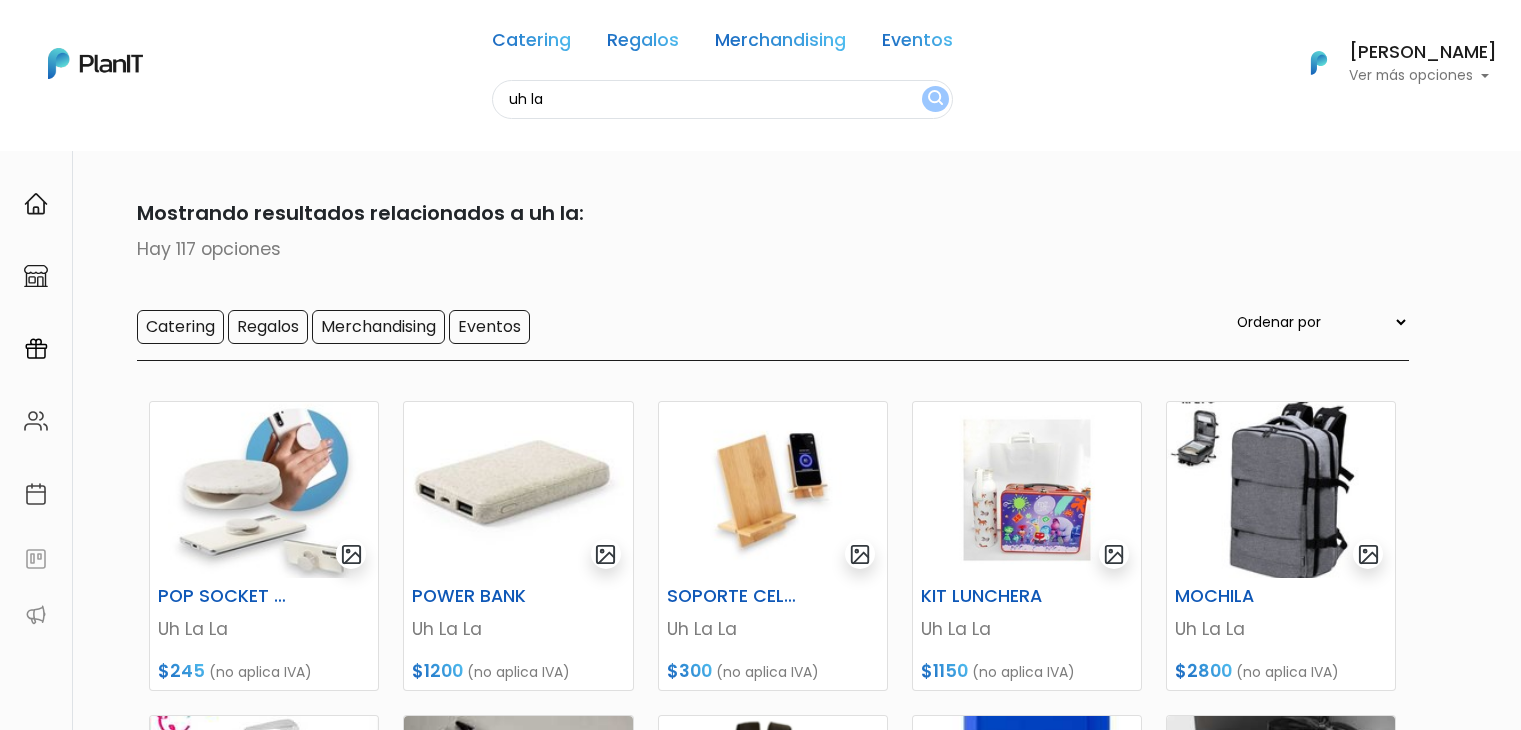 scroll, scrollTop: 0, scrollLeft: 0, axis: both 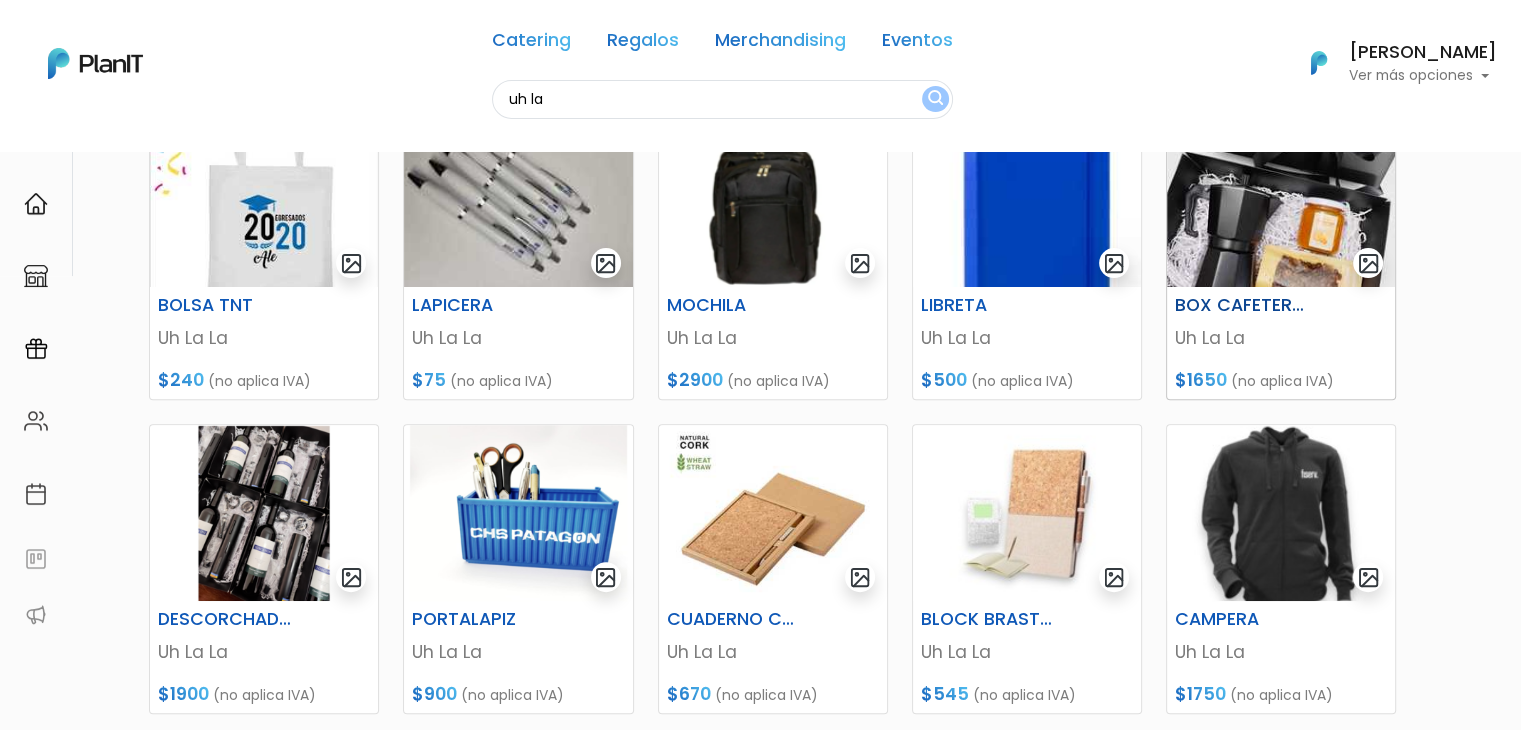 click at bounding box center (1281, 199) 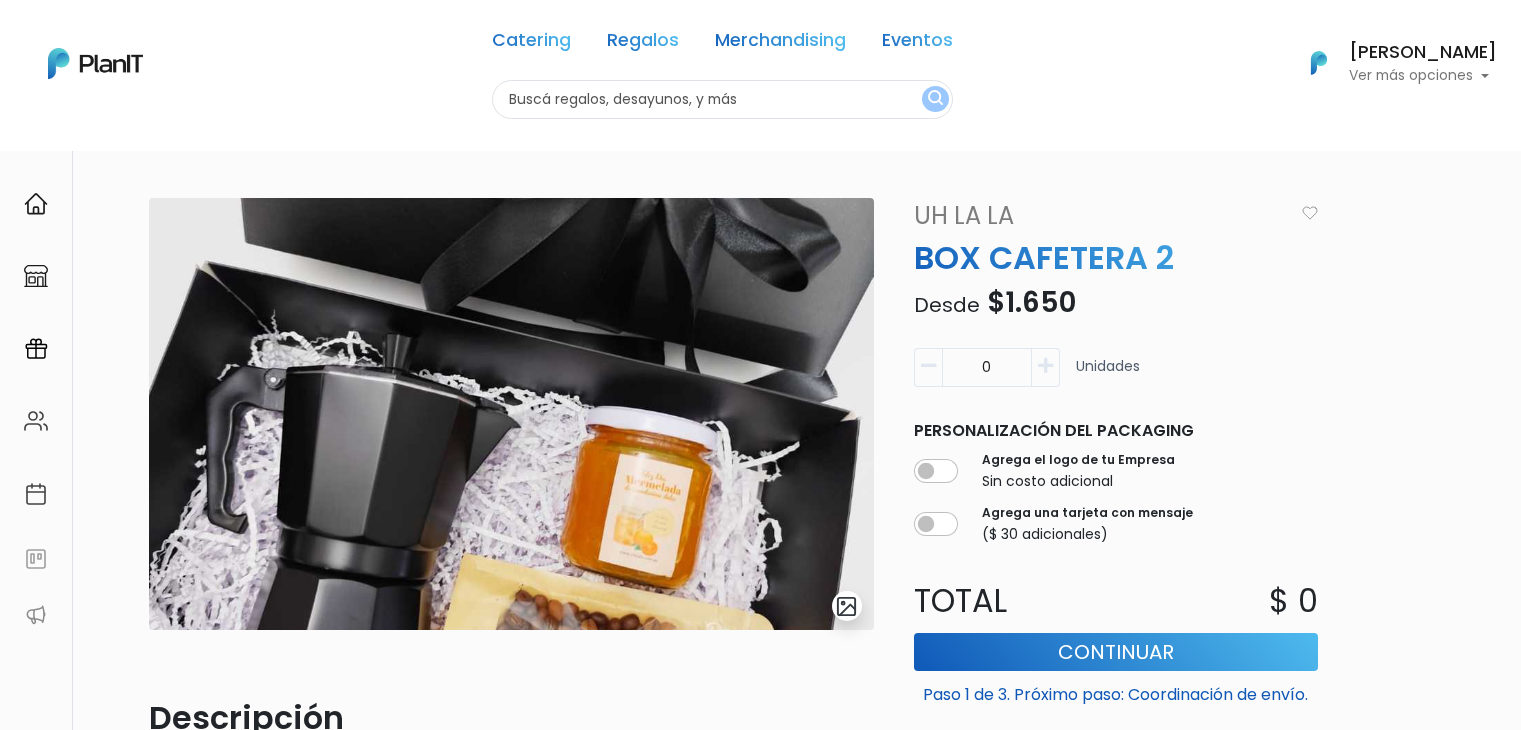 scroll, scrollTop: 0, scrollLeft: 0, axis: both 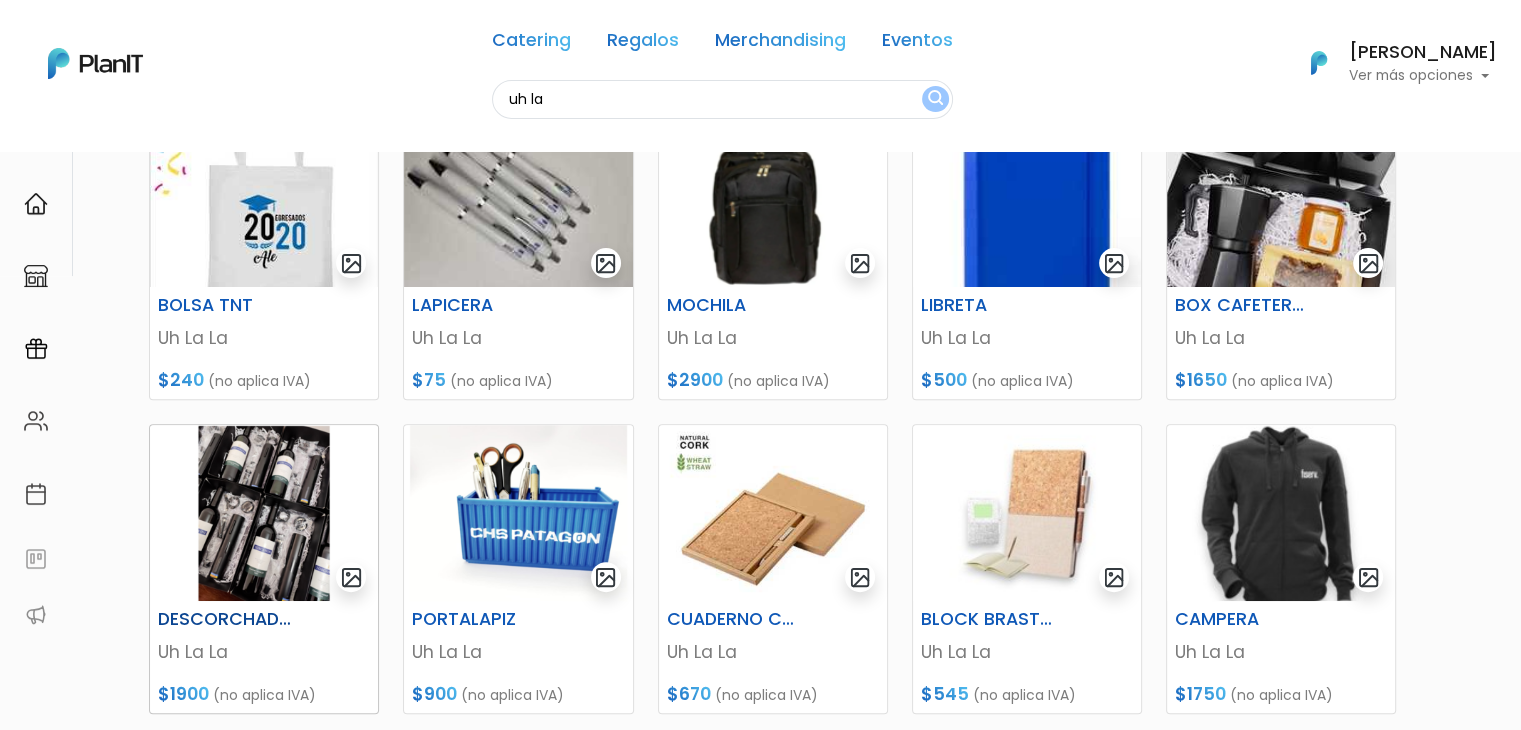 click at bounding box center (264, 513) 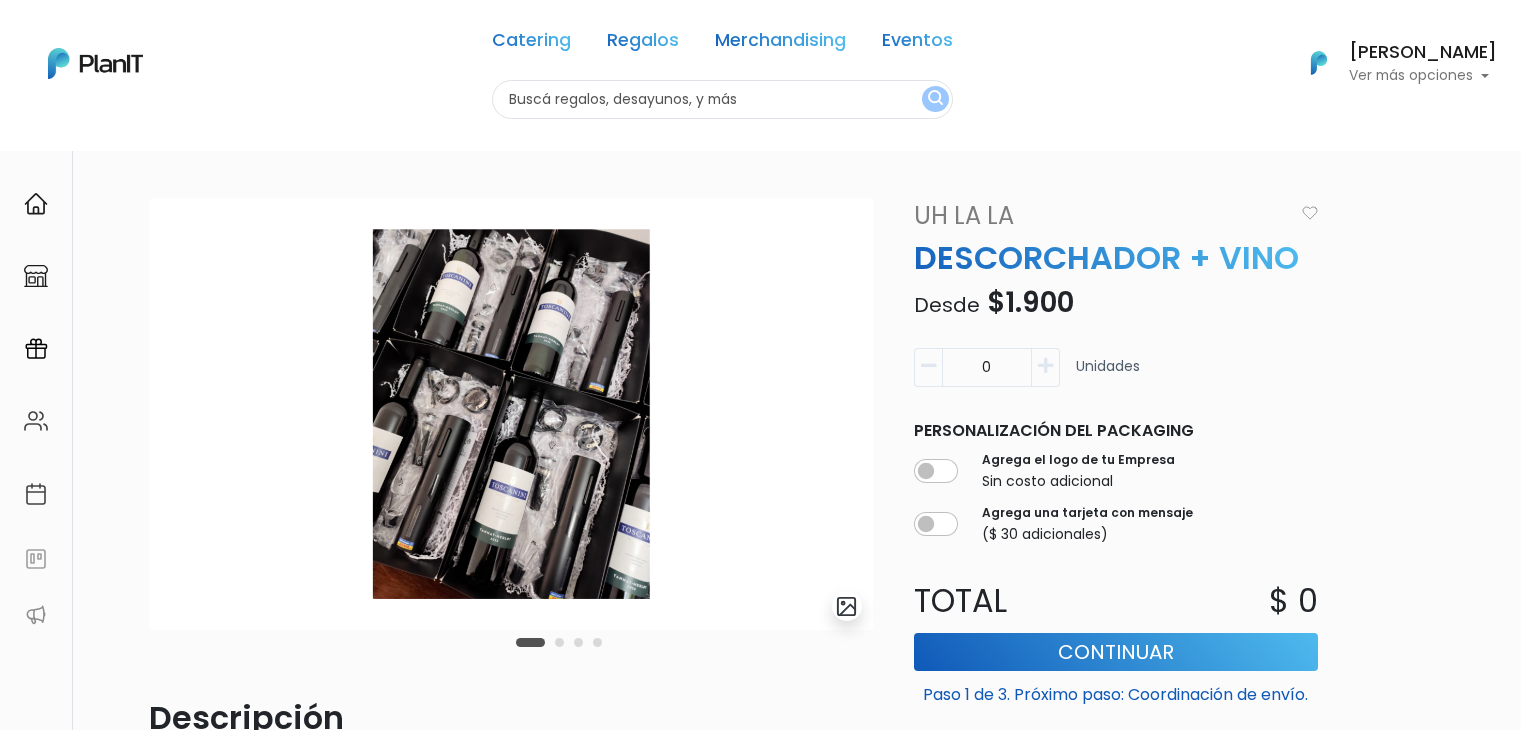 scroll, scrollTop: 0, scrollLeft: 0, axis: both 